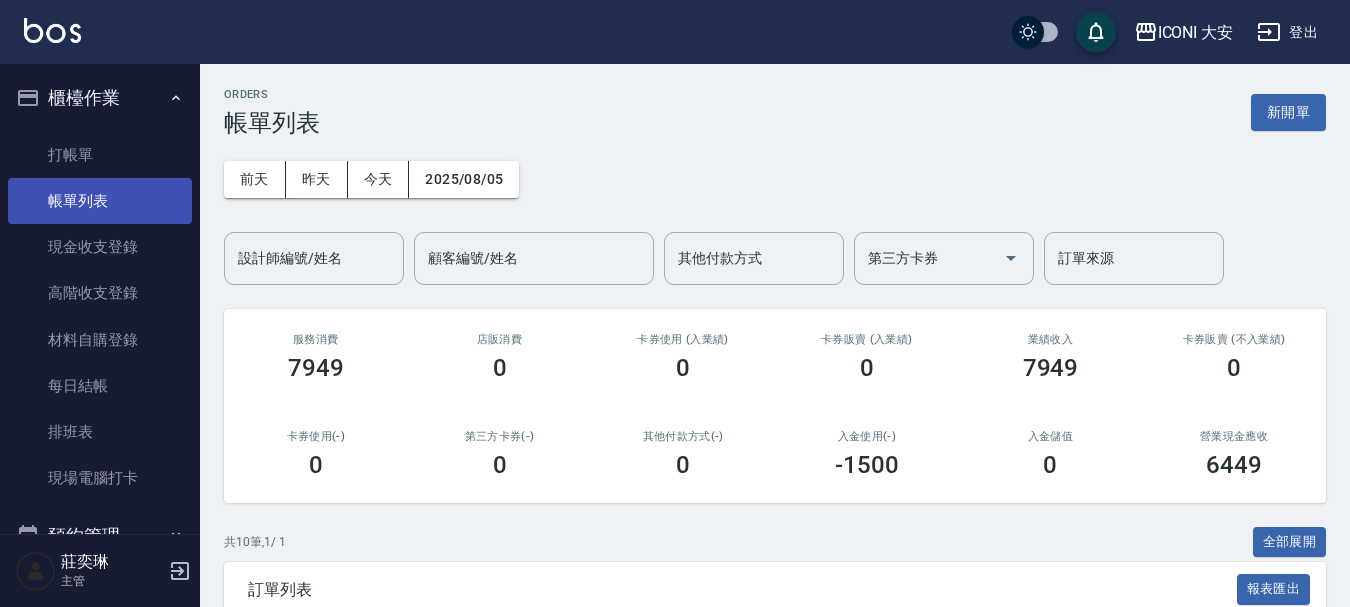 scroll, scrollTop: 0, scrollLeft: 0, axis: both 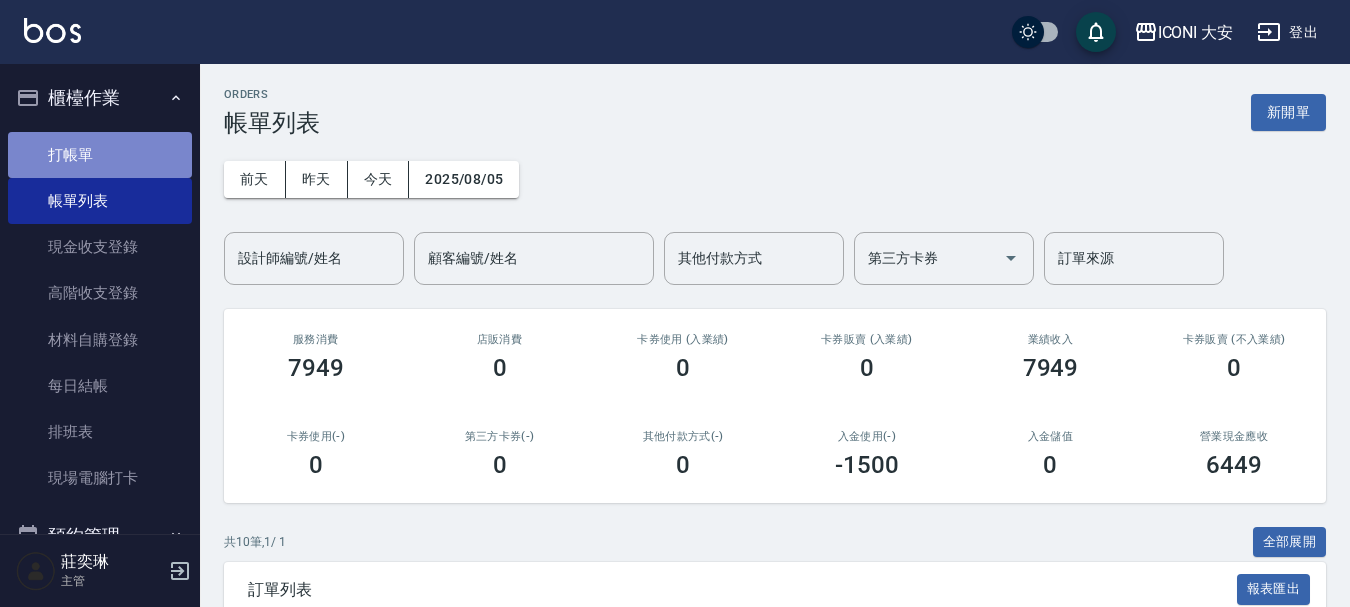 click on "打帳單" at bounding box center (100, 155) 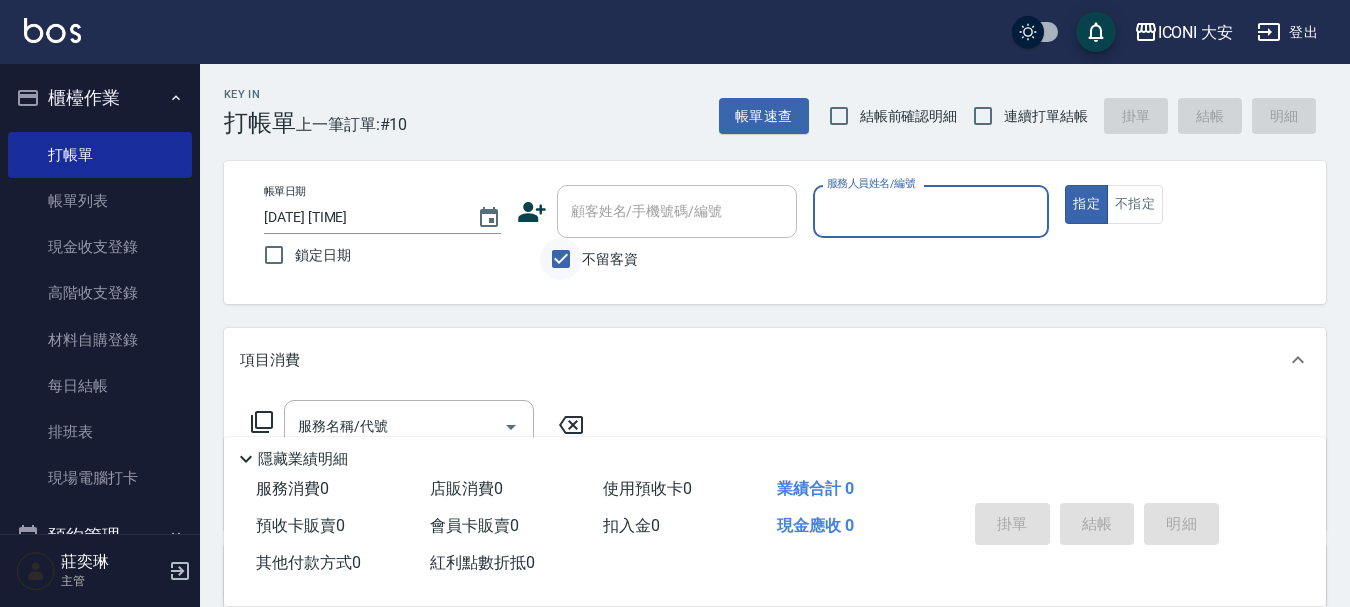 click on "不留客資" at bounding box center [561, 259] 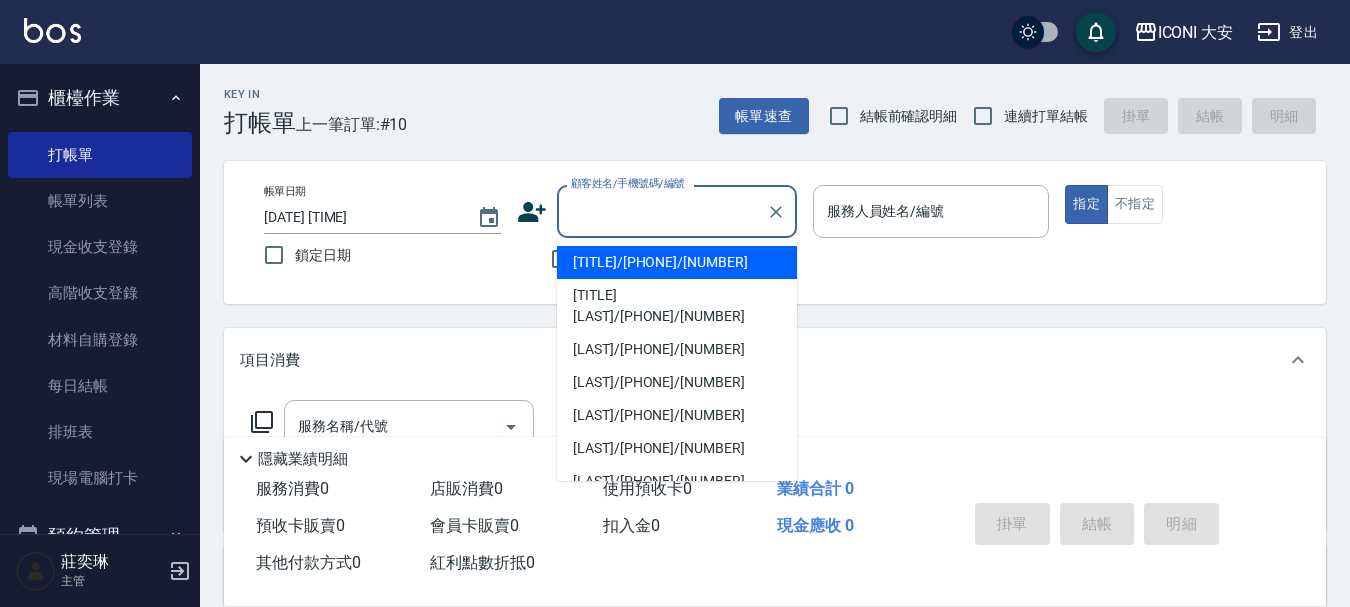 click on "顧客姓名/手機號碼/編號" at bounding box center (662, 211) 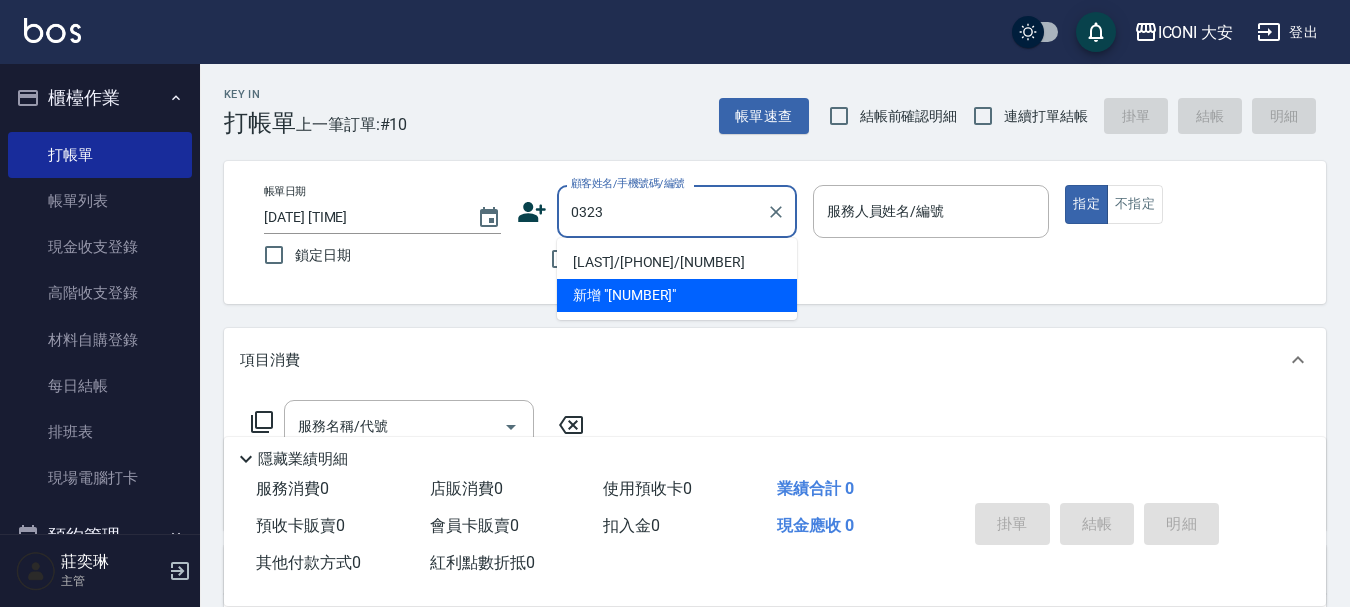 click on "[LAST]/[PHONE]/[NUMBER]" at bounding box center (677, 262) 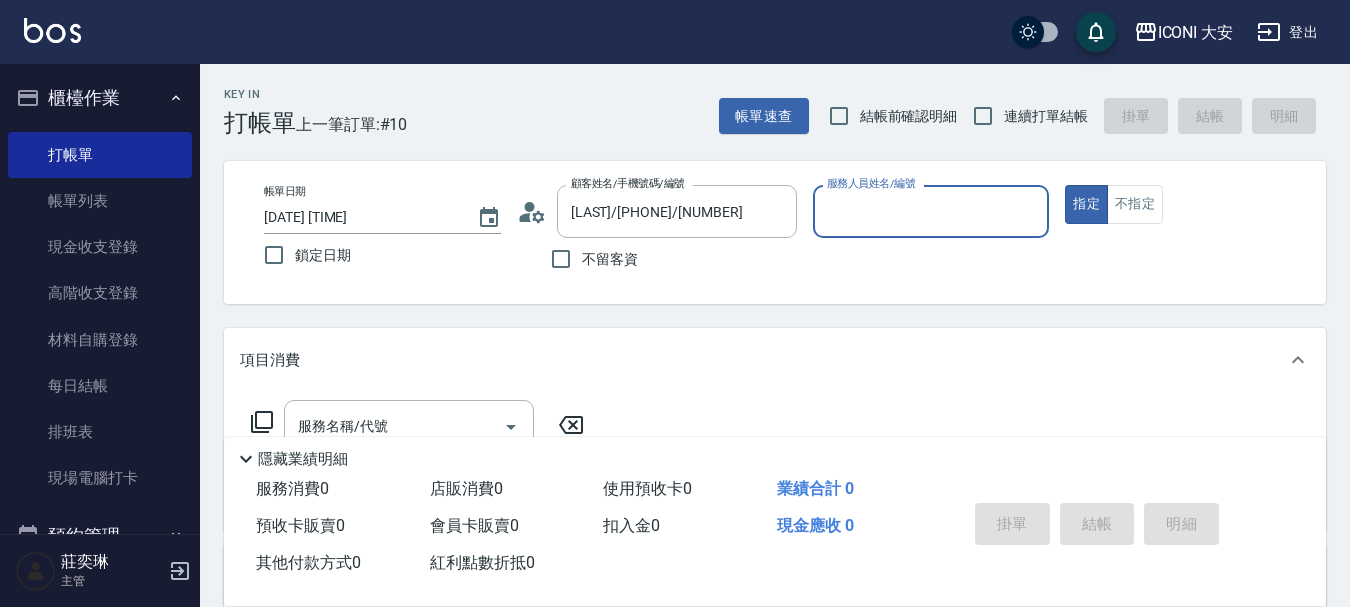 type on "Happy-9" 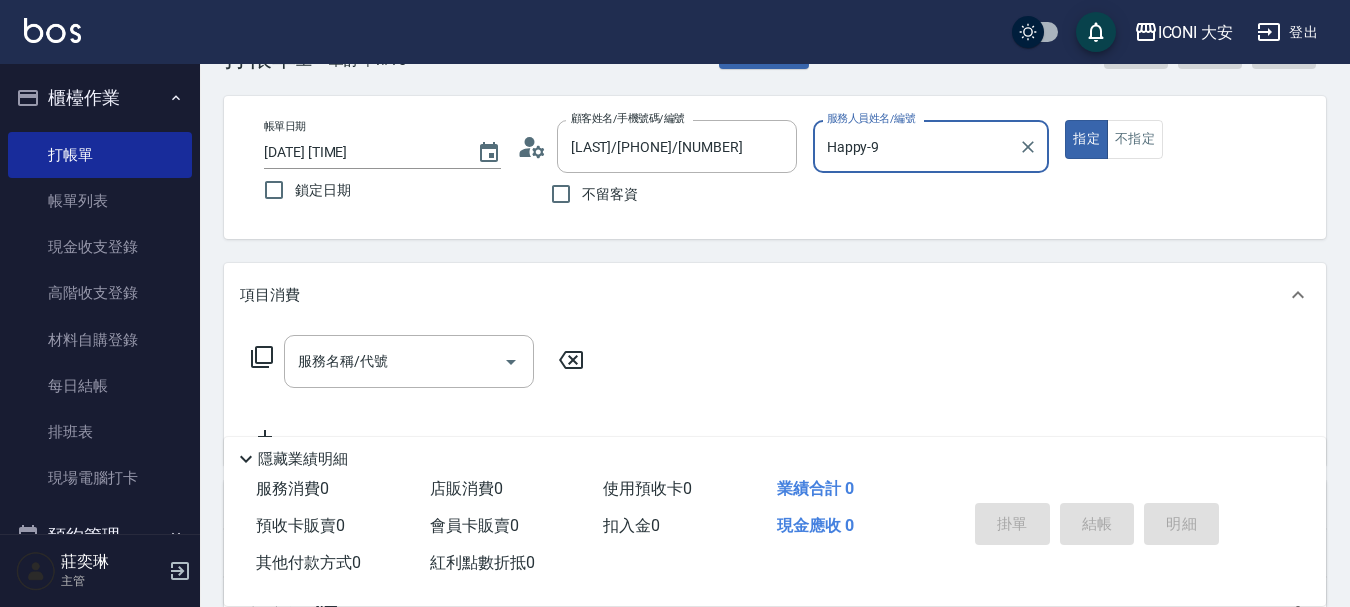 scroll, scrollTop: 100, scrollLeft: 0, axis: vertical 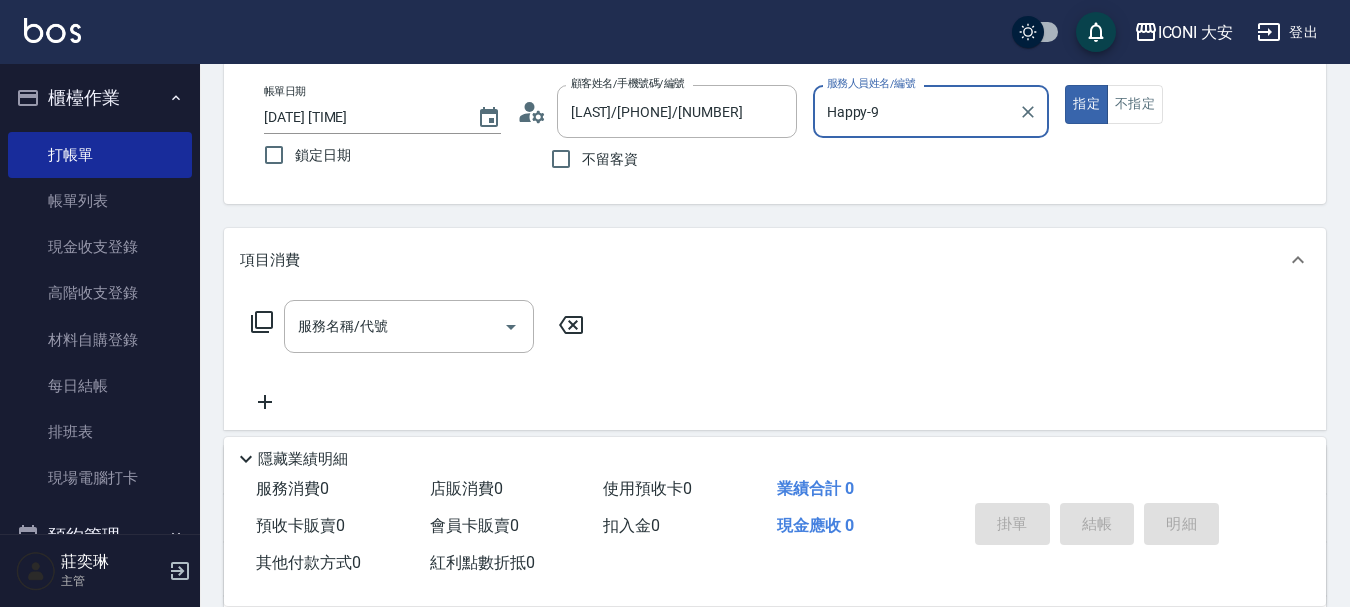 click on "服務名稱/代號" at bounding box center [394, 326] 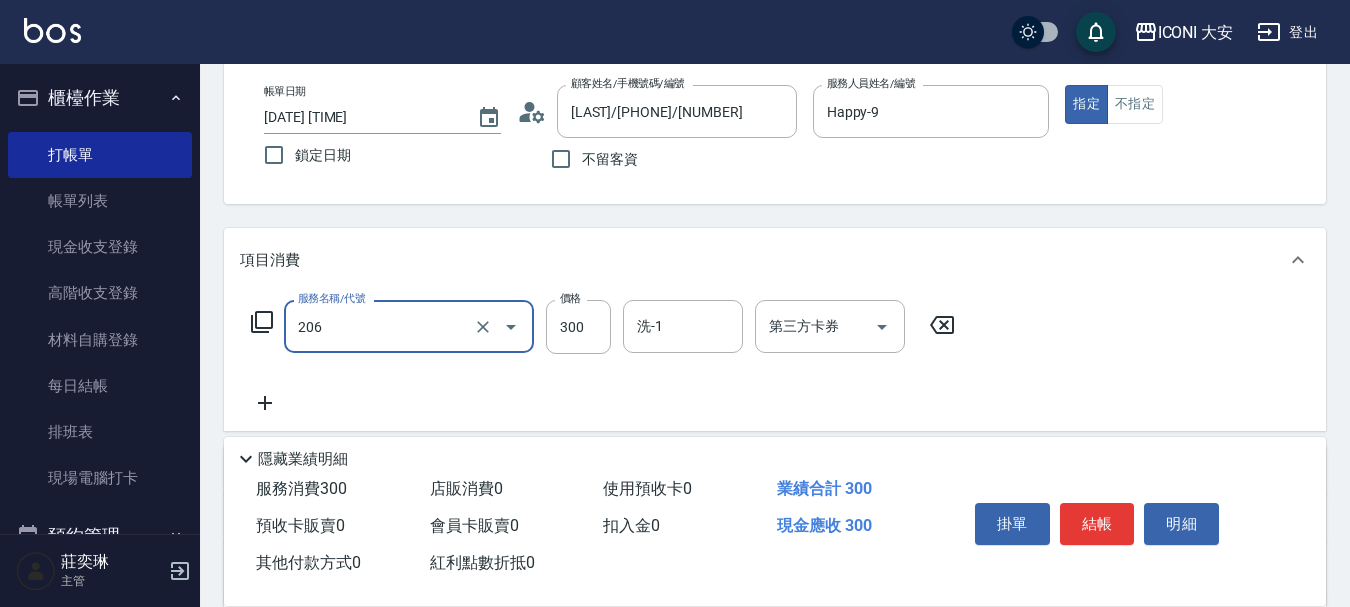type on "洗髮(206)" 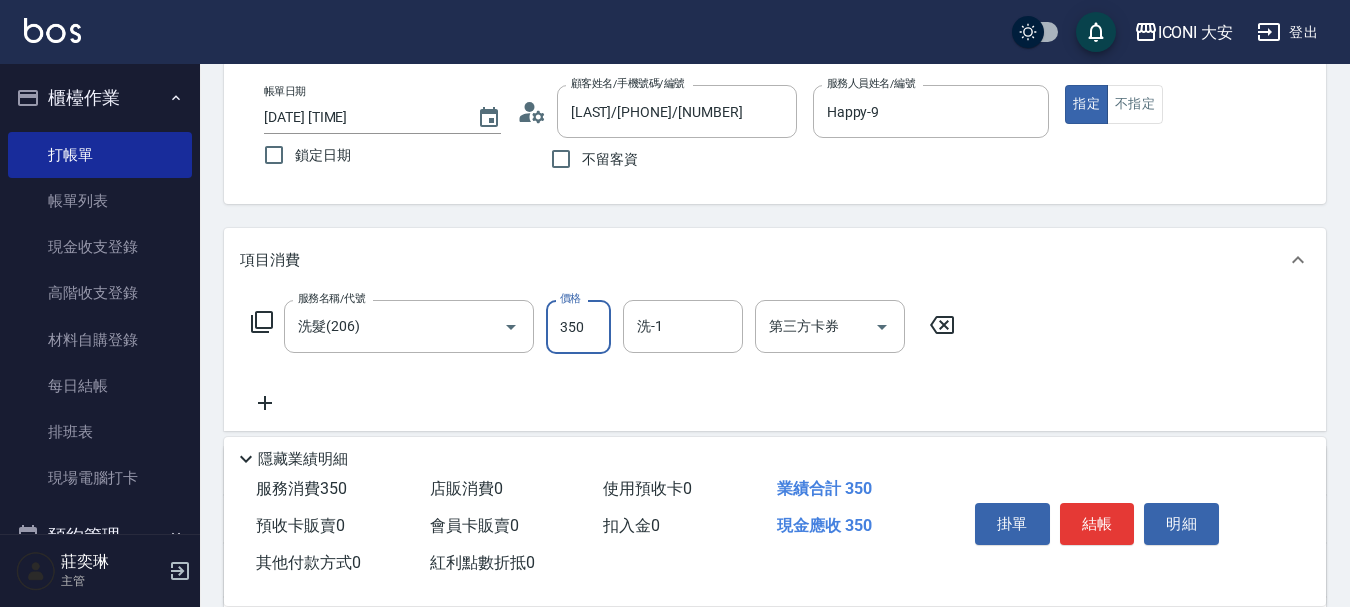 type on "350" 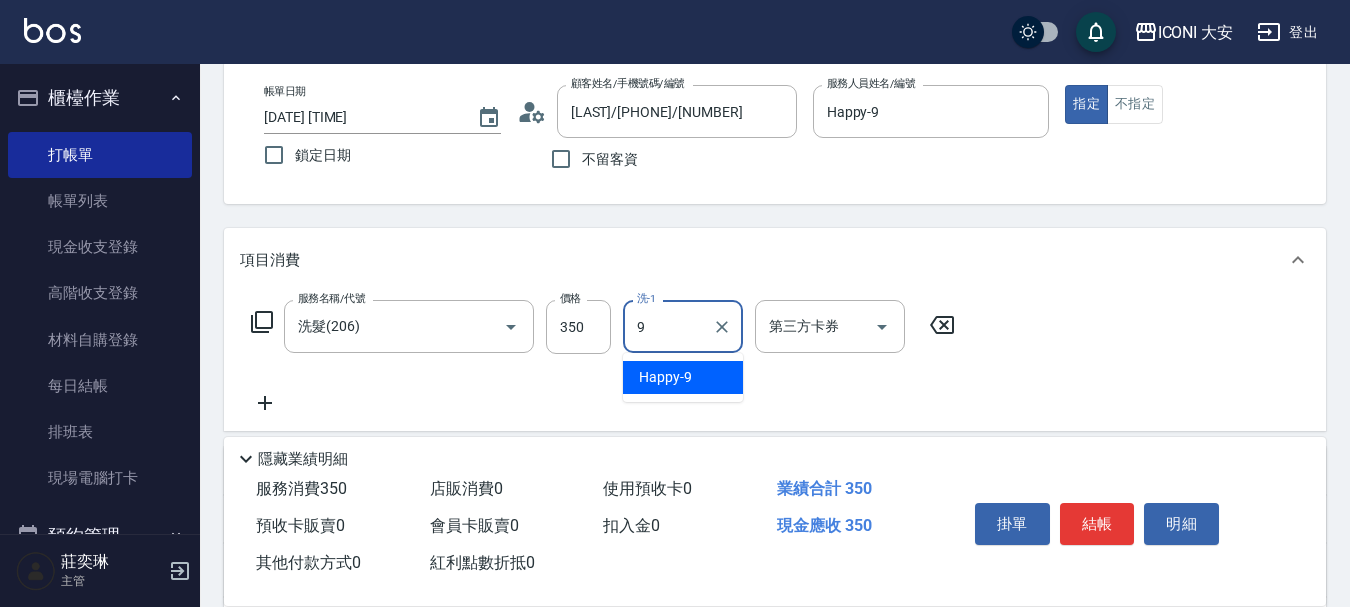 type on "Happy-9" 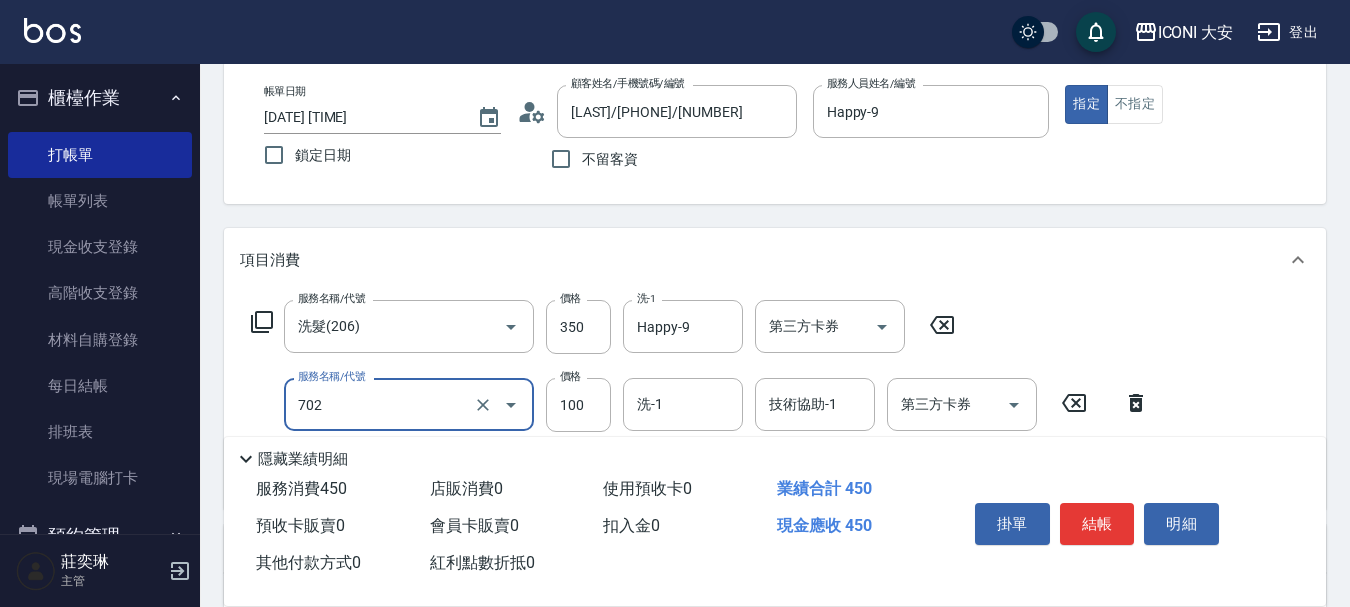 type on "勞水.精油(702)" 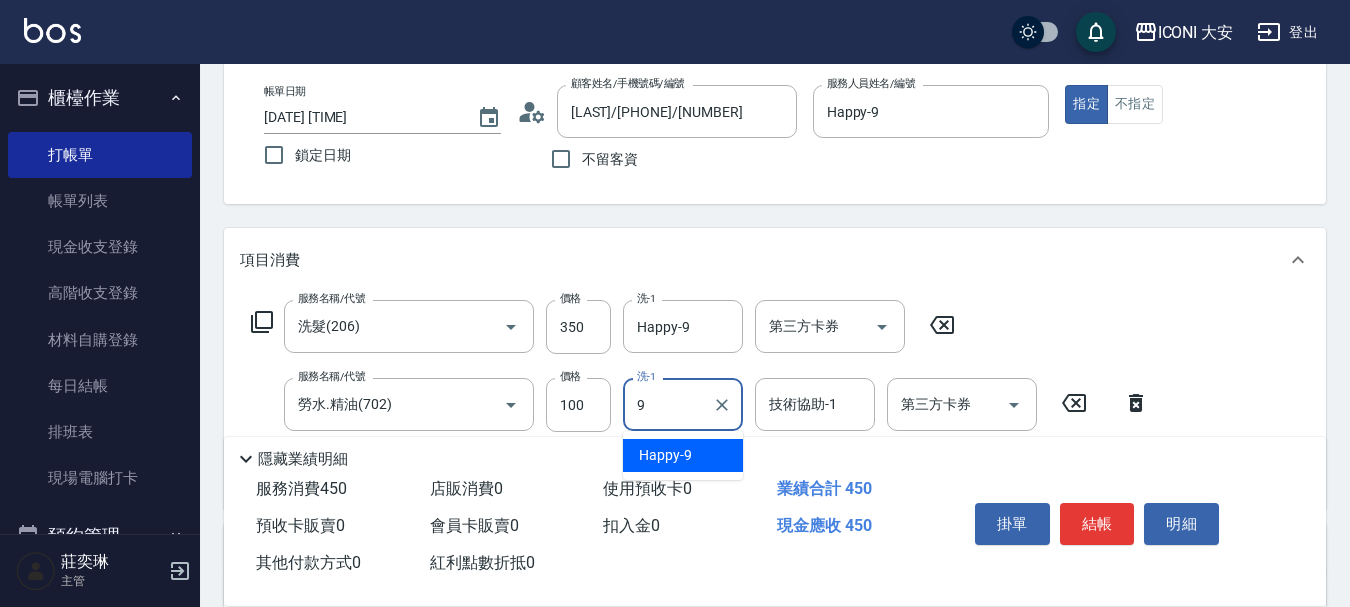 type on "Happy-9" 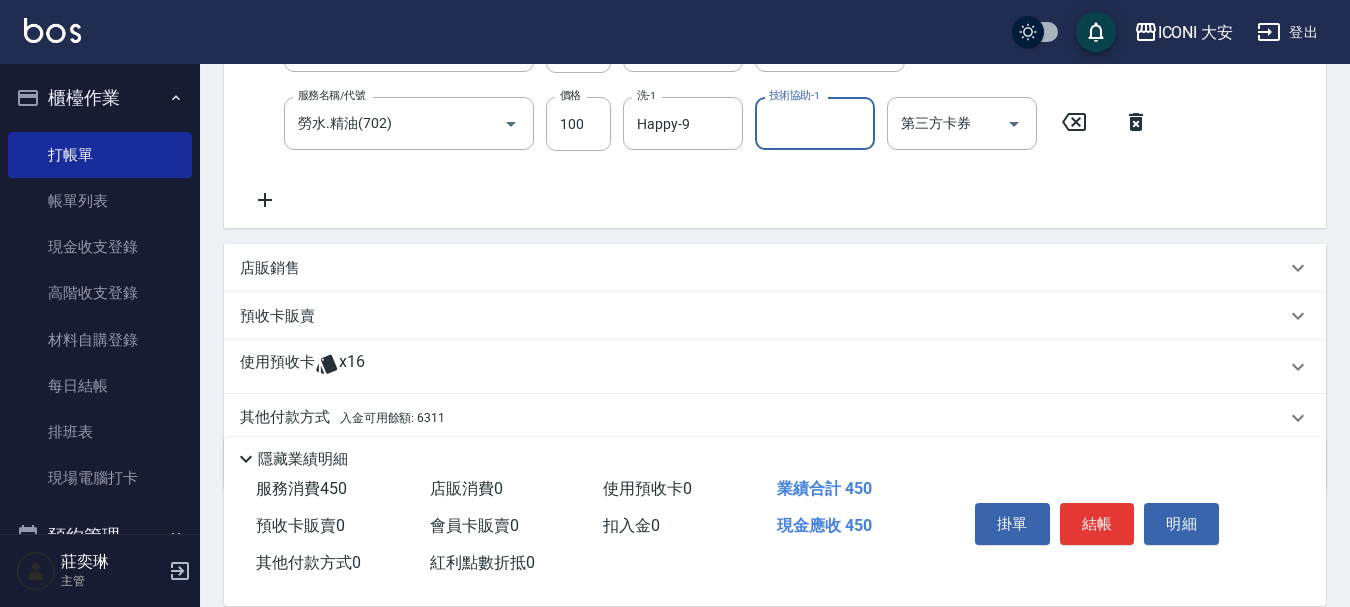 scroll, scrollTop: 456, scrollLeft: 0, axis: vertical 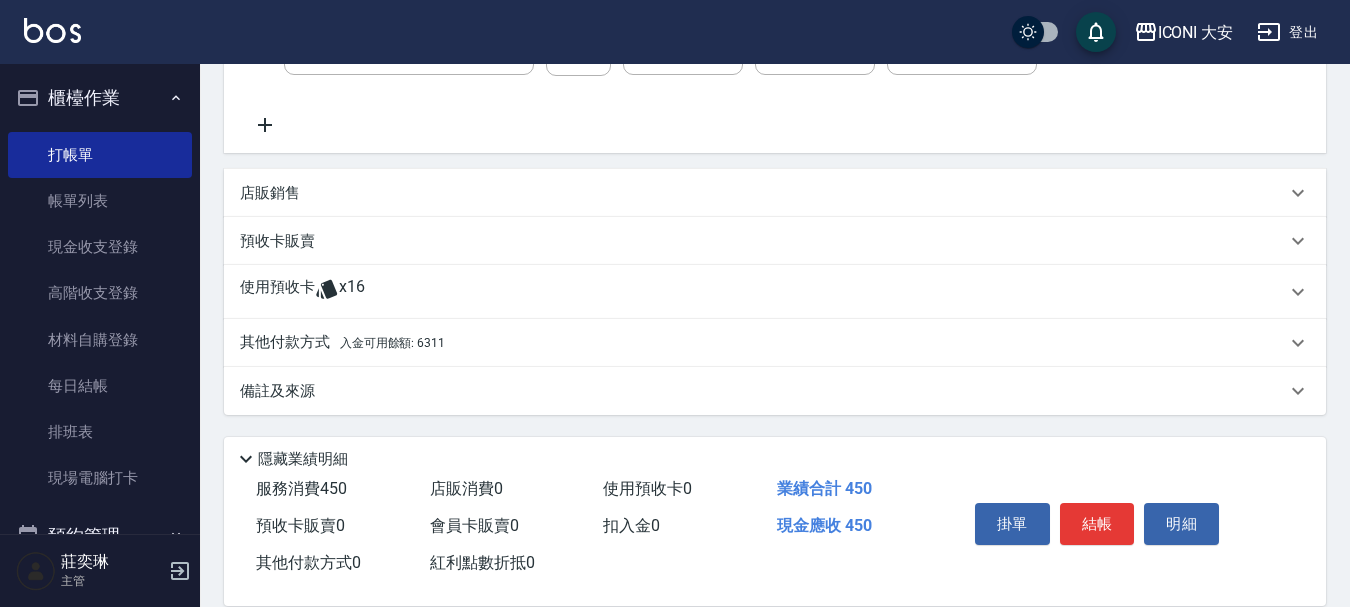 click on "入金可用餘額: 6311" at bounding box center (392, 343) 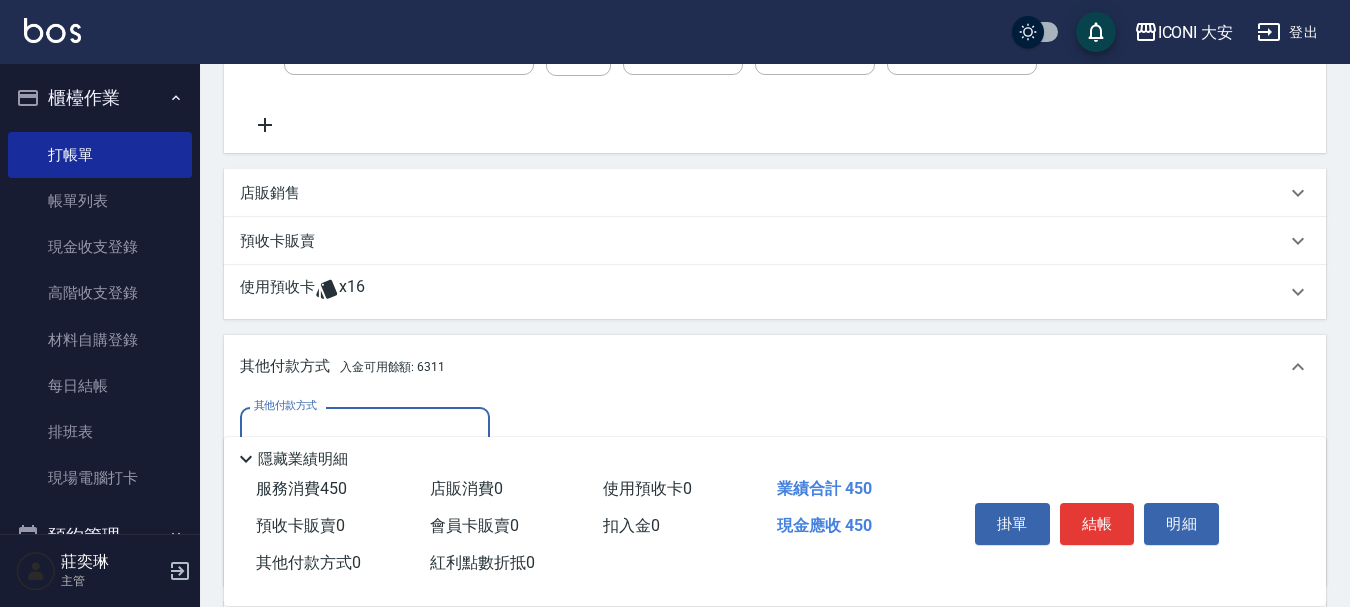 scroll, scrollTop: 0, scrollLeft: 0, axis: both 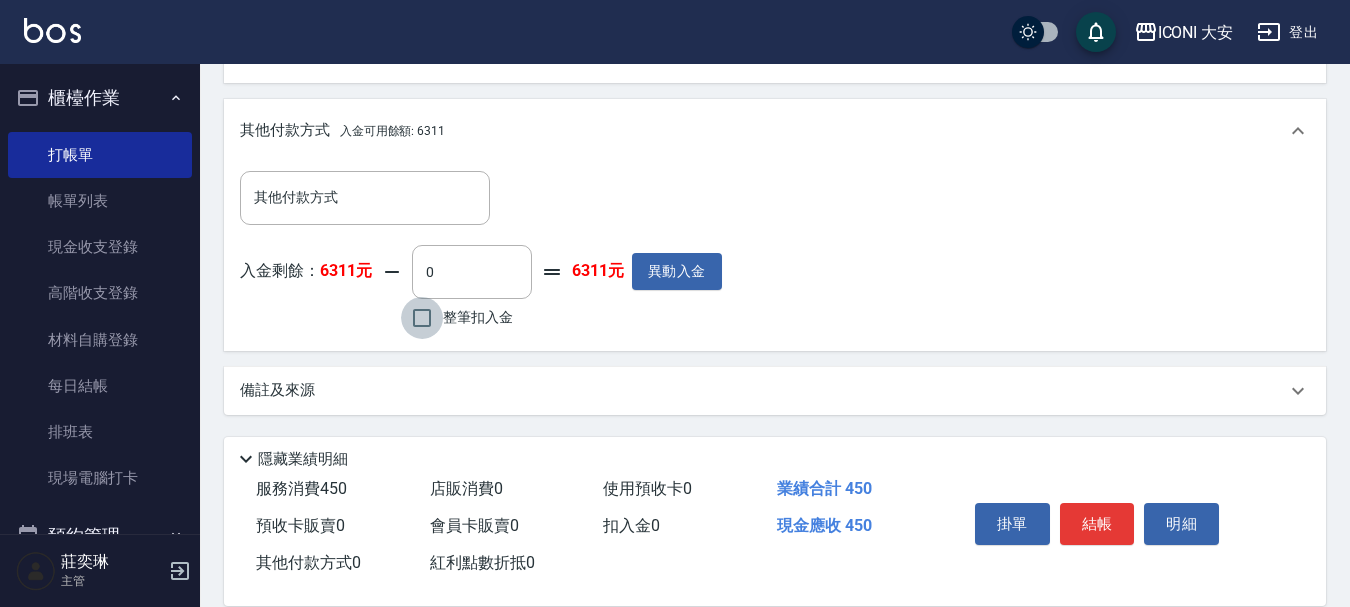 click on "整筆扣入金" at bounding box center (422, 318) 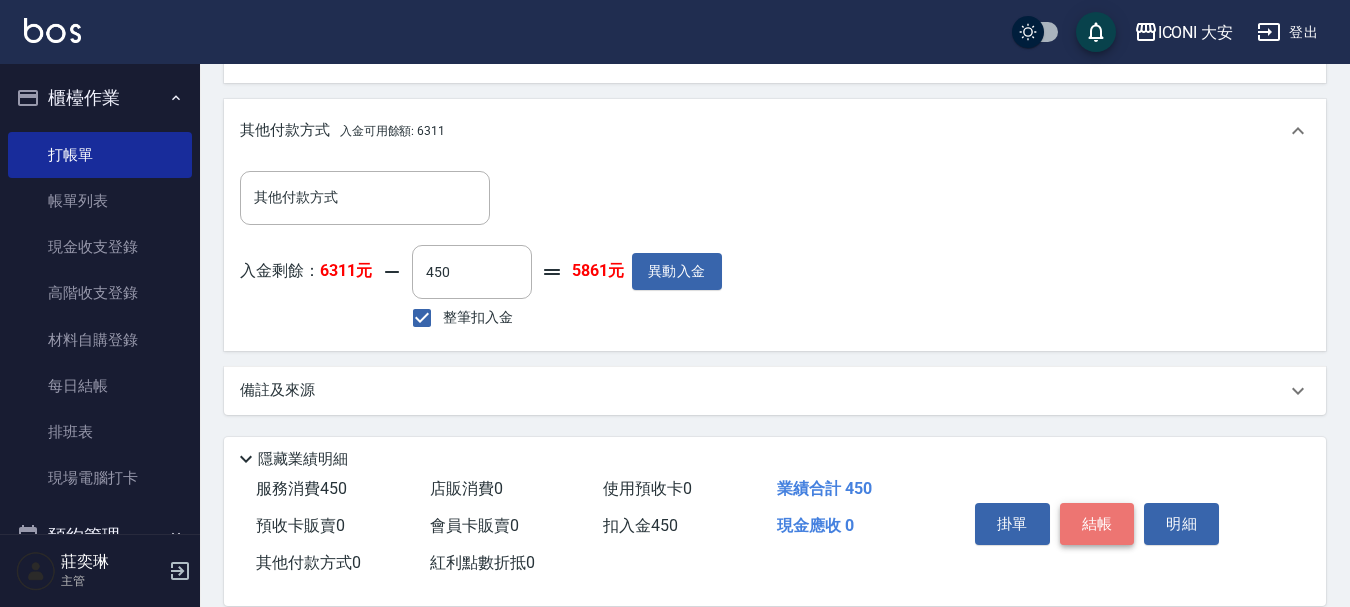 click on "結帳" at bounding box center [1097, 524] 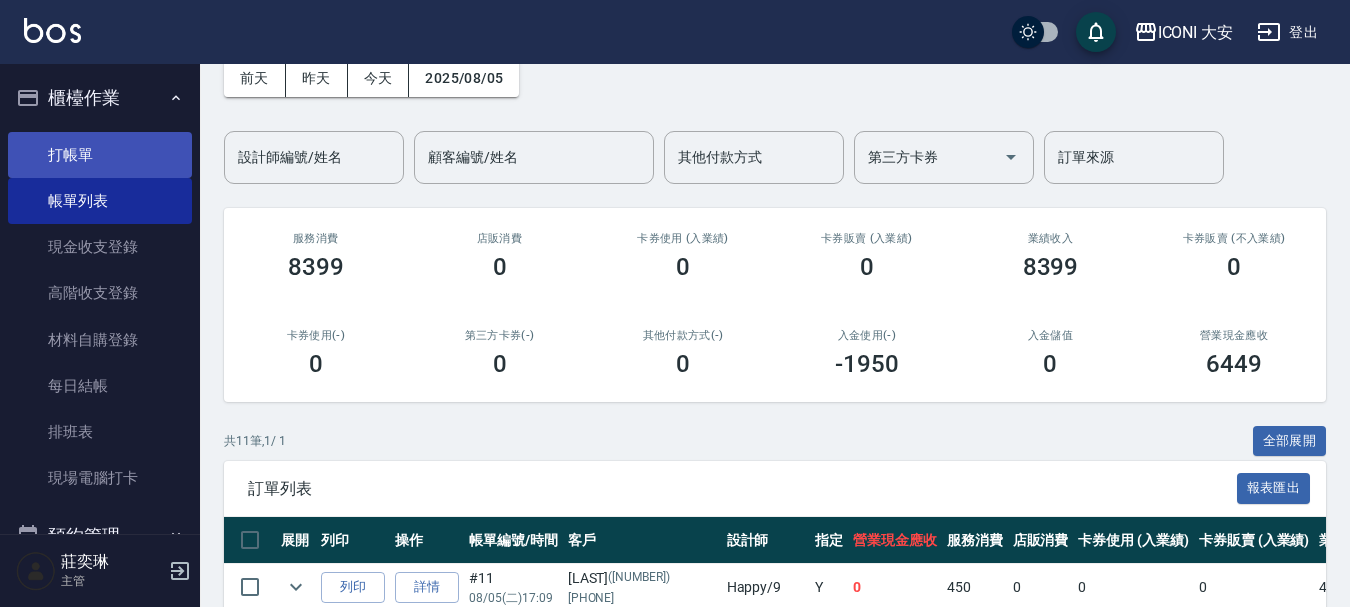 scroll, scrollTop: 100, scrollLeft: 0, axis: vertical 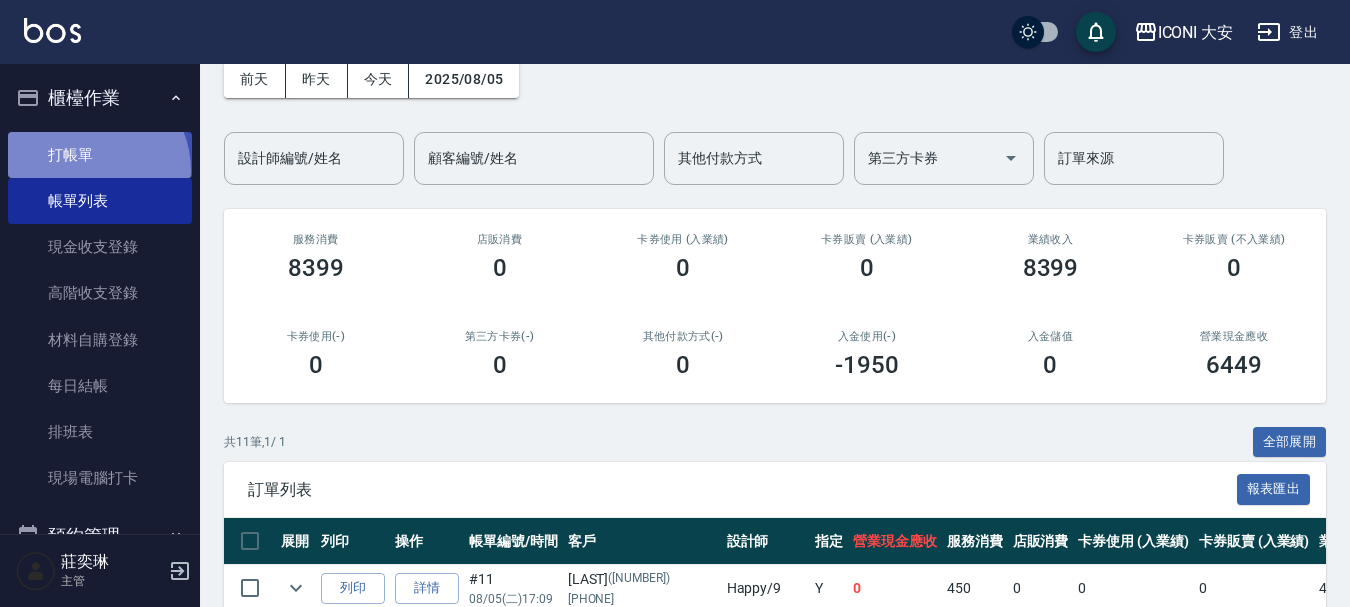 click on "打帳單" at bounding box center (100, 155) 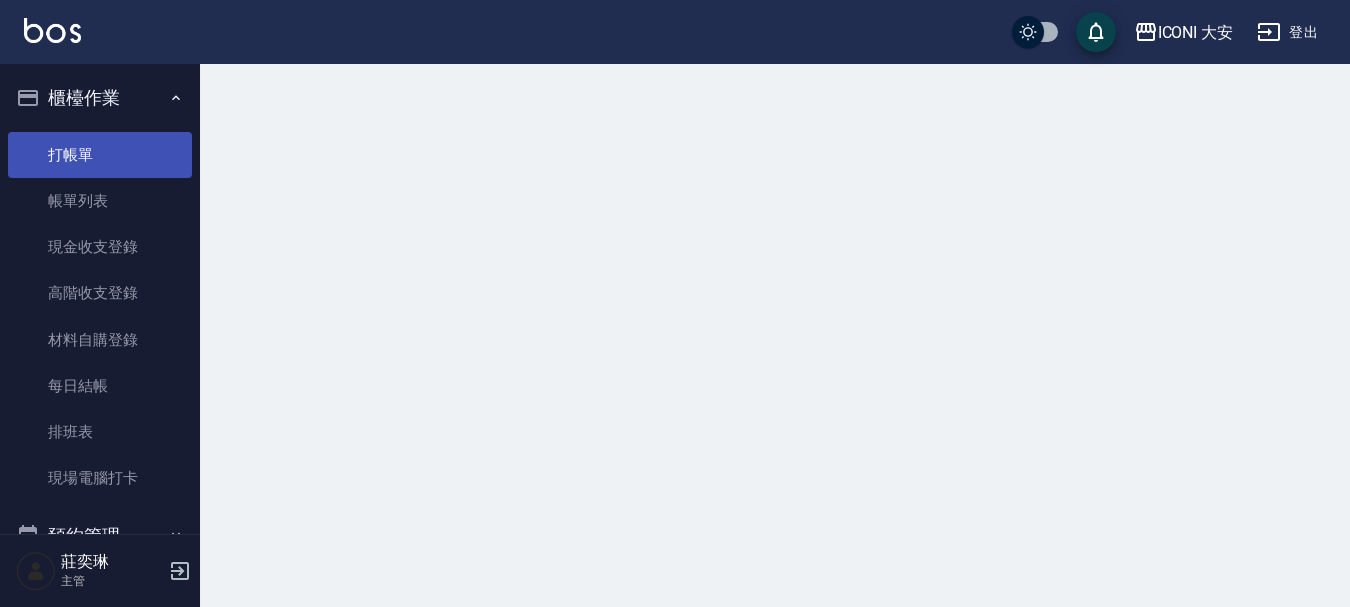 scroll, scrollTop: 0, scrollLeft: 0, axis: both 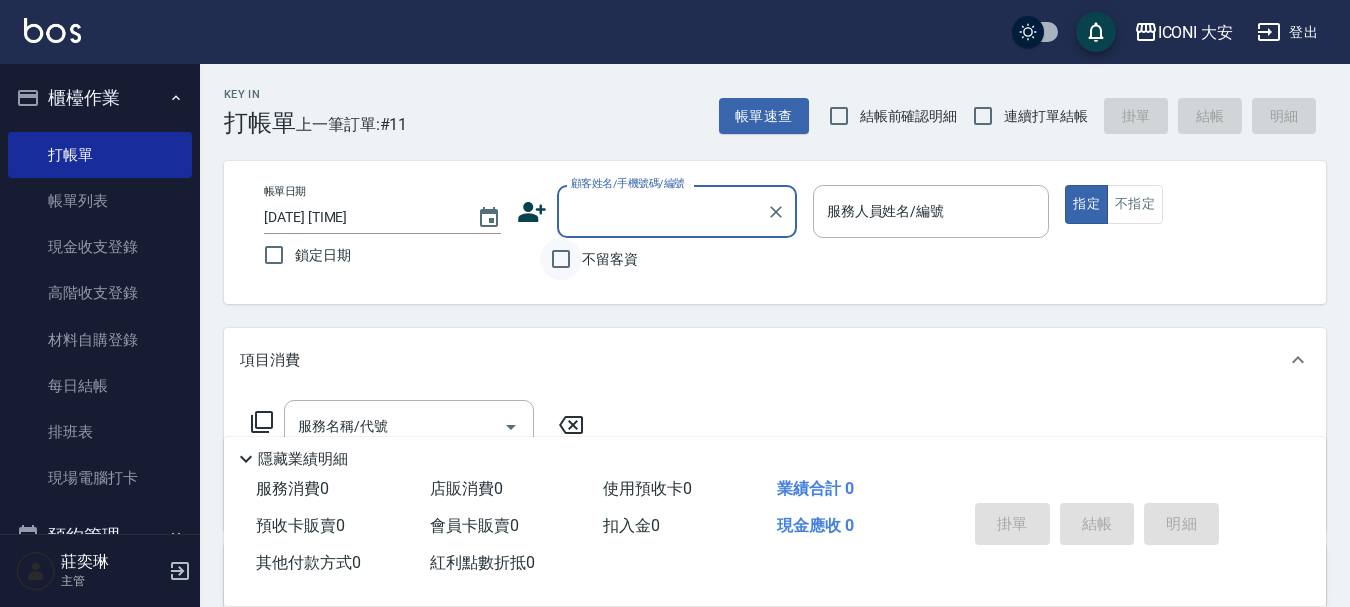 click on "不留客資" at bounding box center (561, 259) 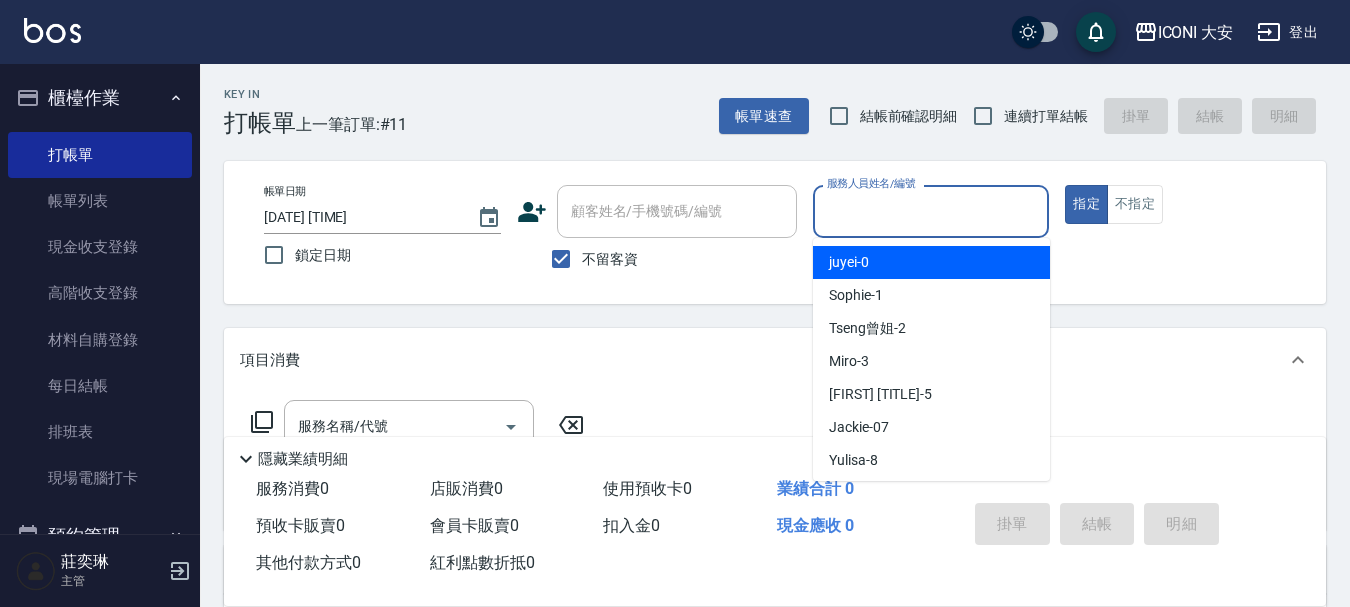 click on "服務人員姓名/編號" at bounding box center [931, 211] 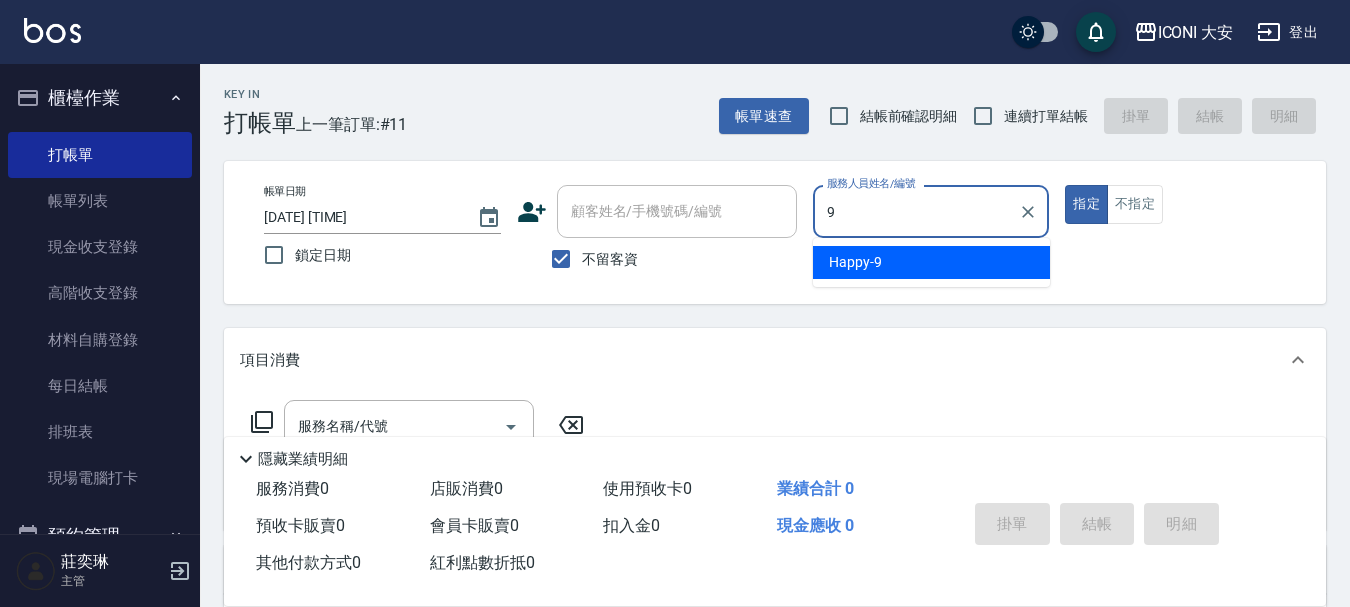 type on "Happy-9" 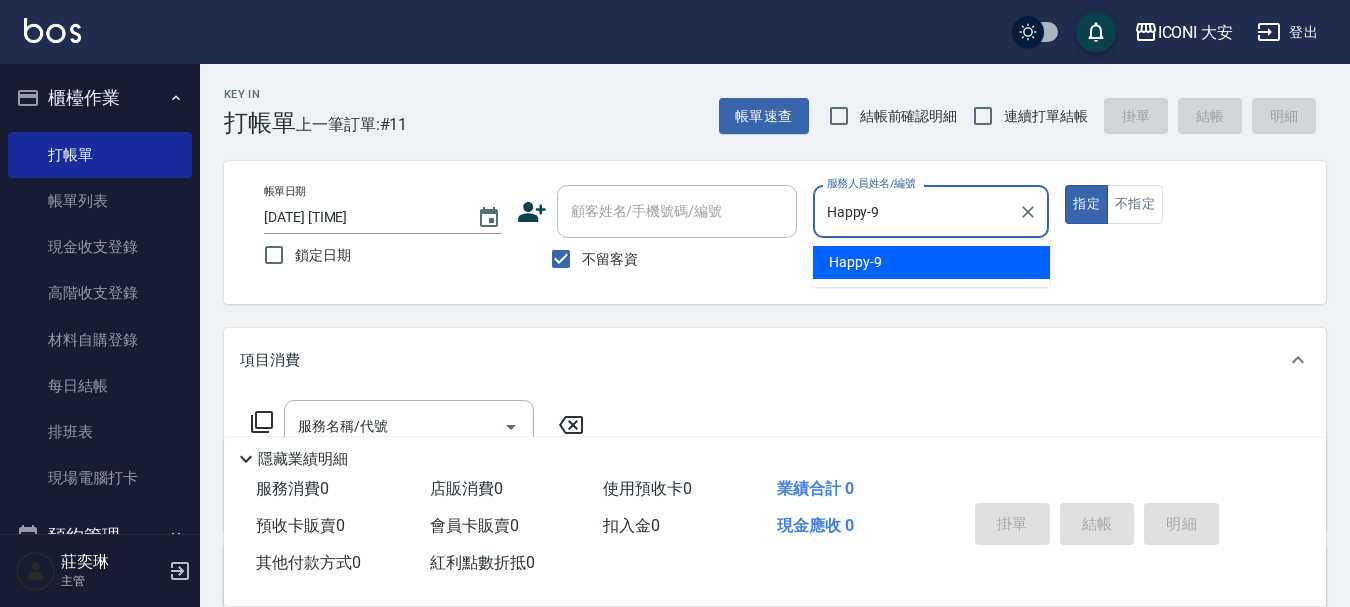 type on "true" 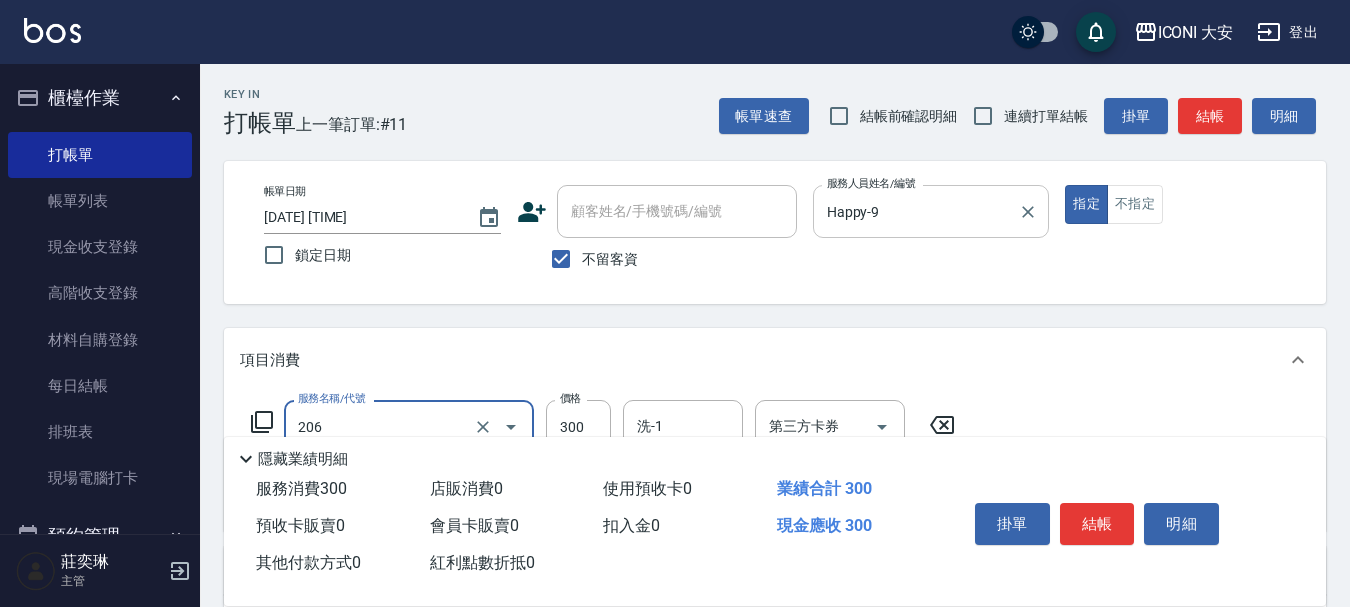 type on "洗髮(206)" 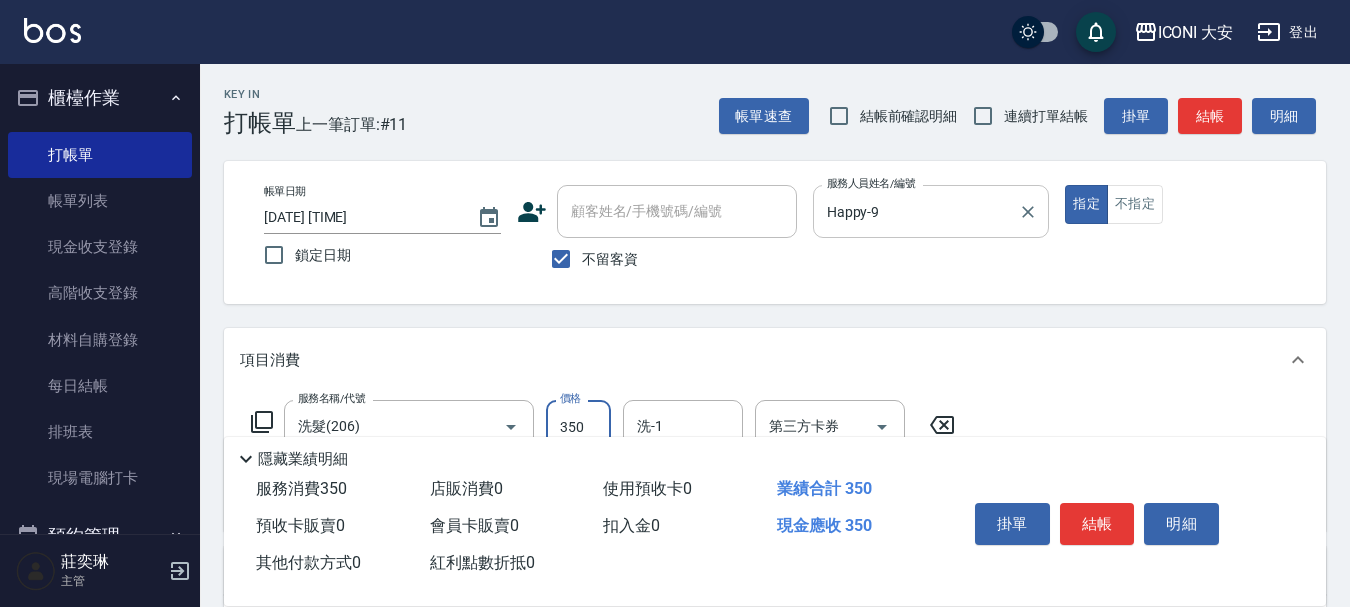 type on "350" 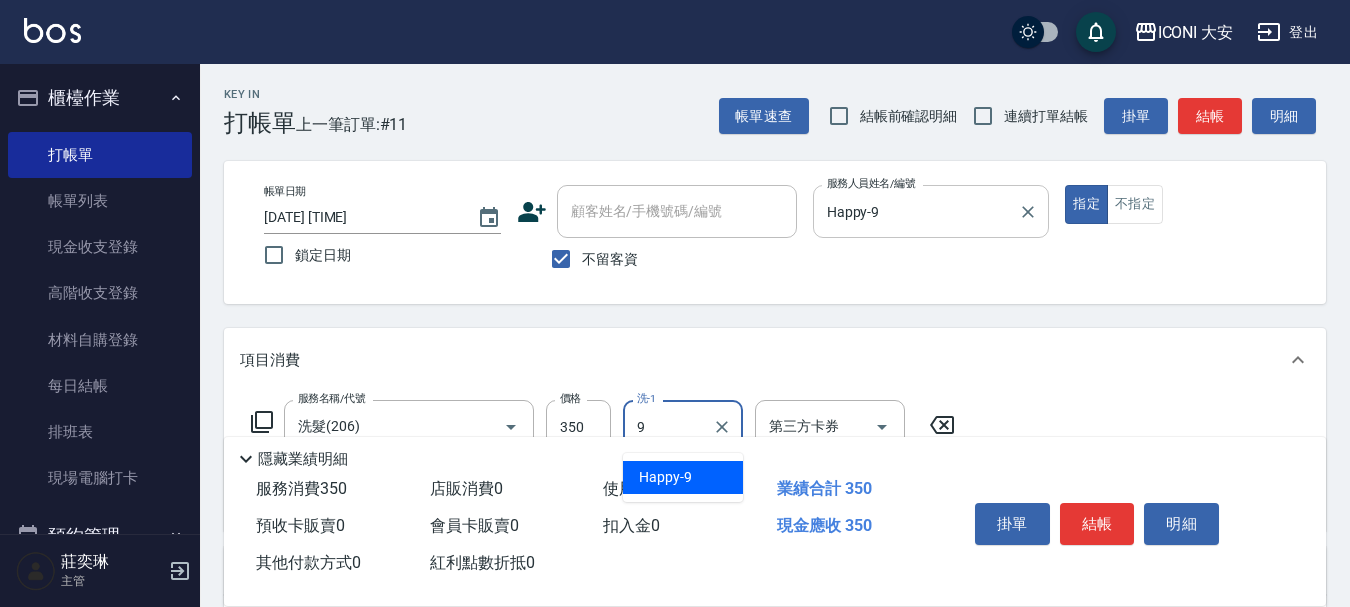 type on "Happy-9" 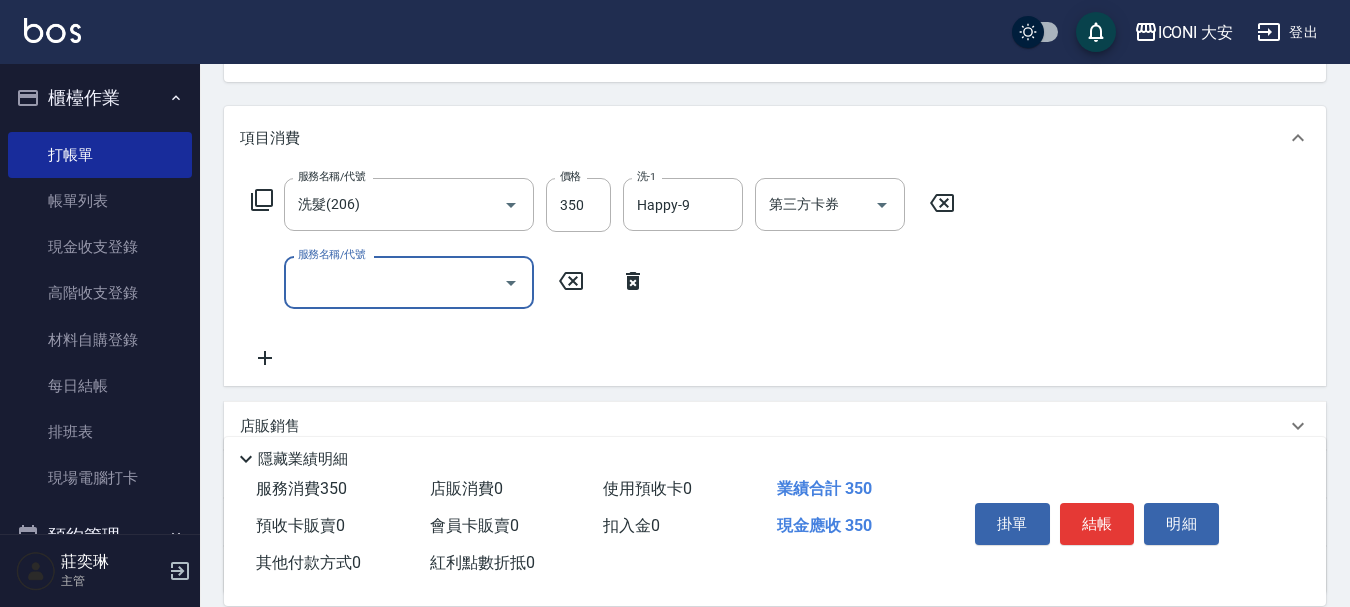 scroll, scrollTop: 300, scrollLeft: 0, axis: vertical 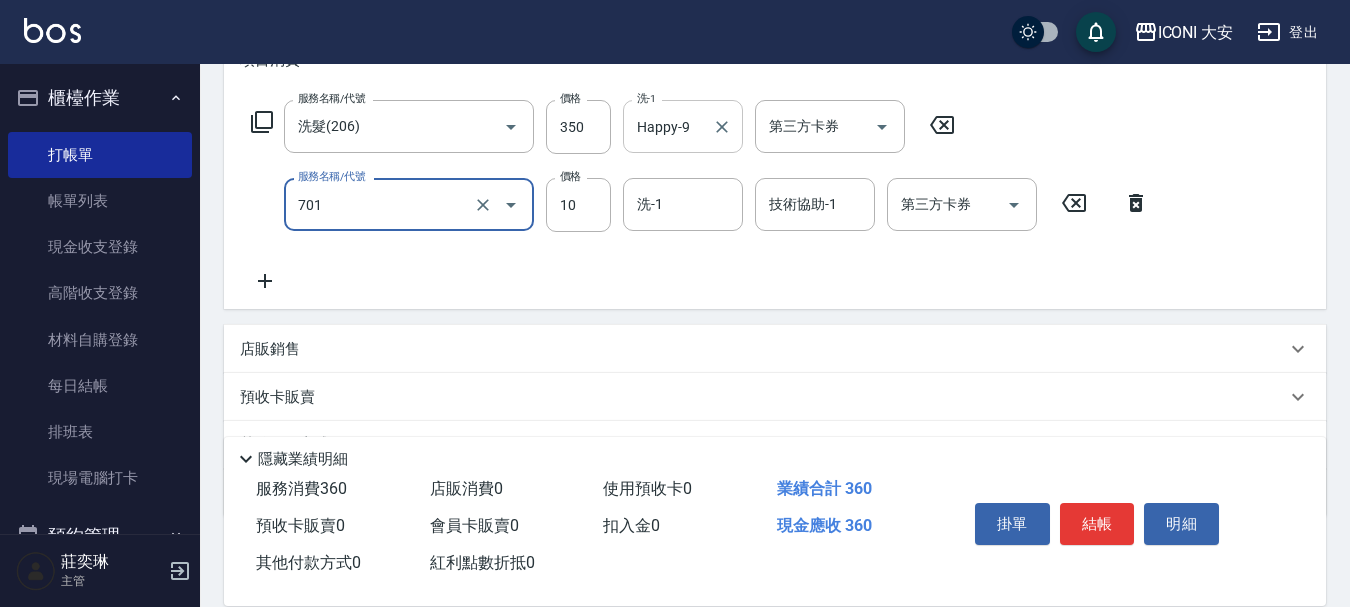 type on "潤絲(701)" 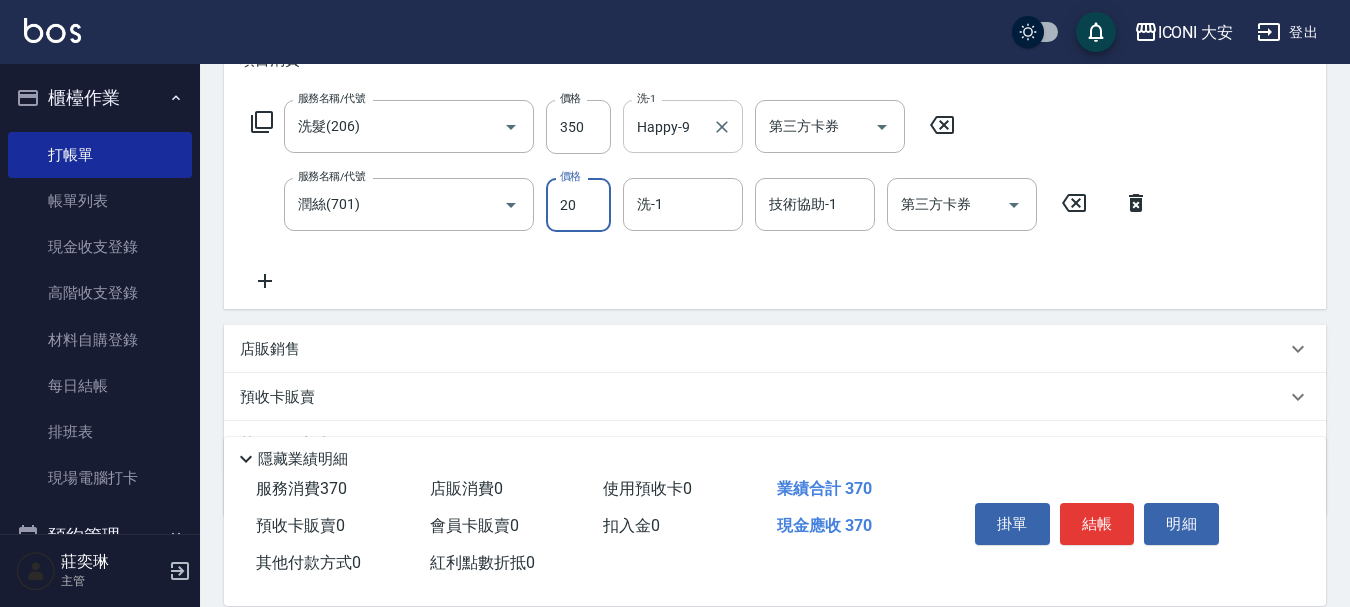 type on "20" 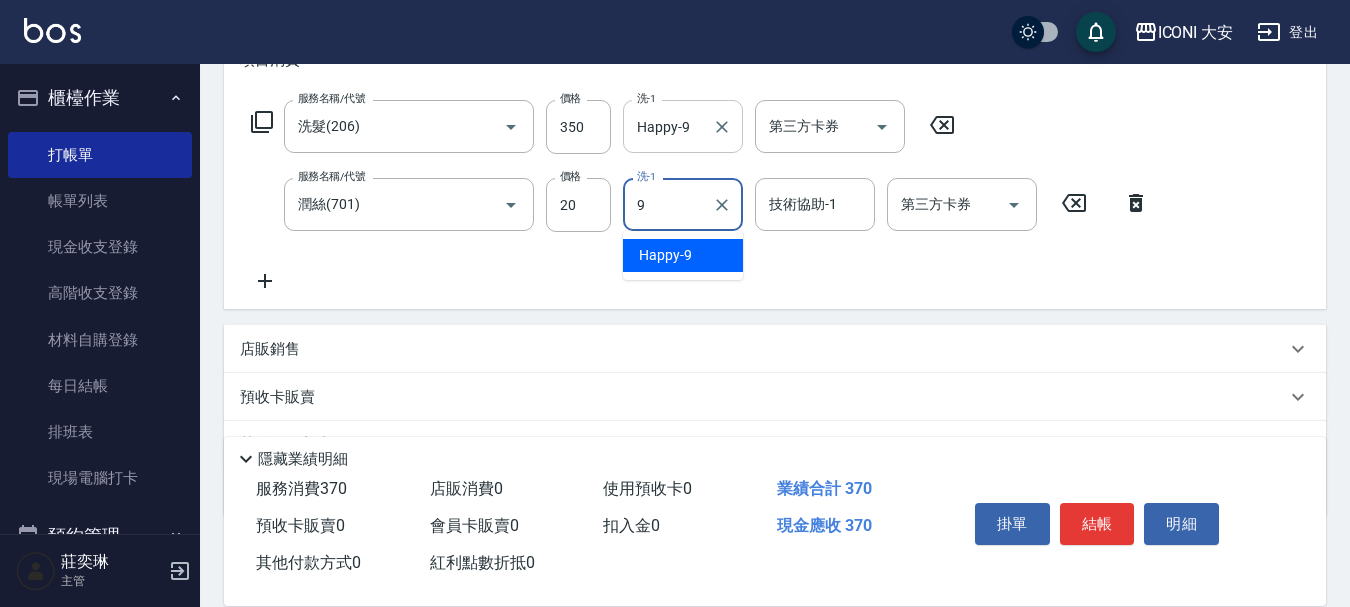 type on "Happy-9" 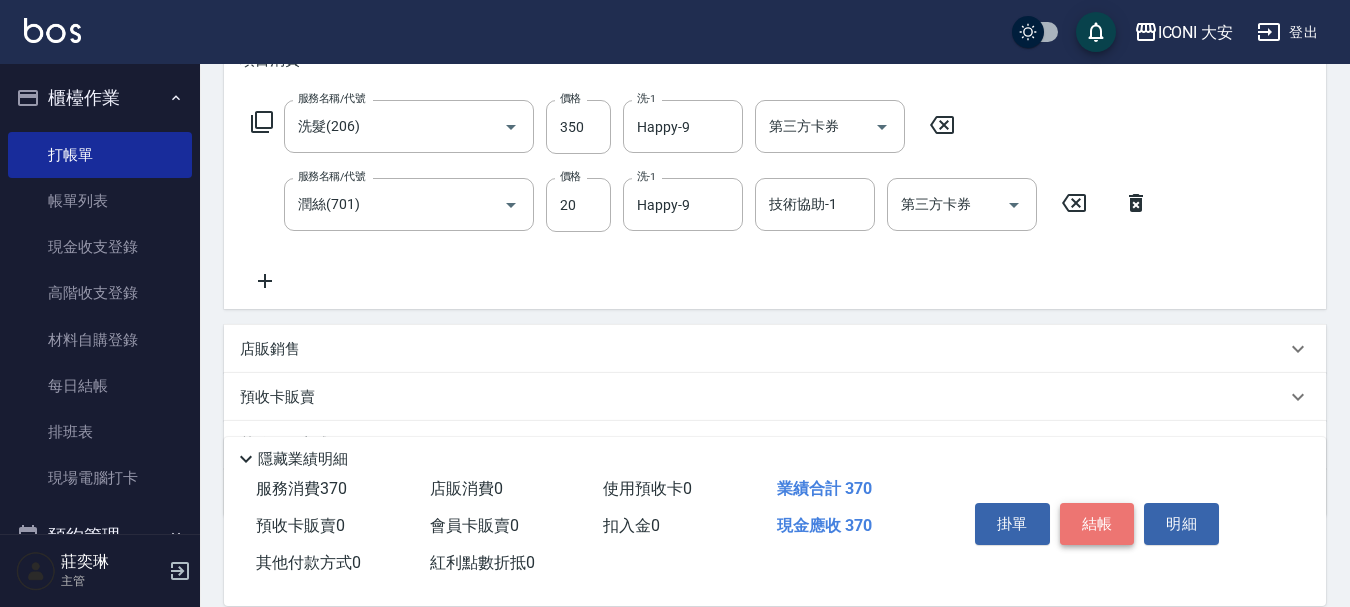 click on "結帳" at bounding box center (1097, 524) 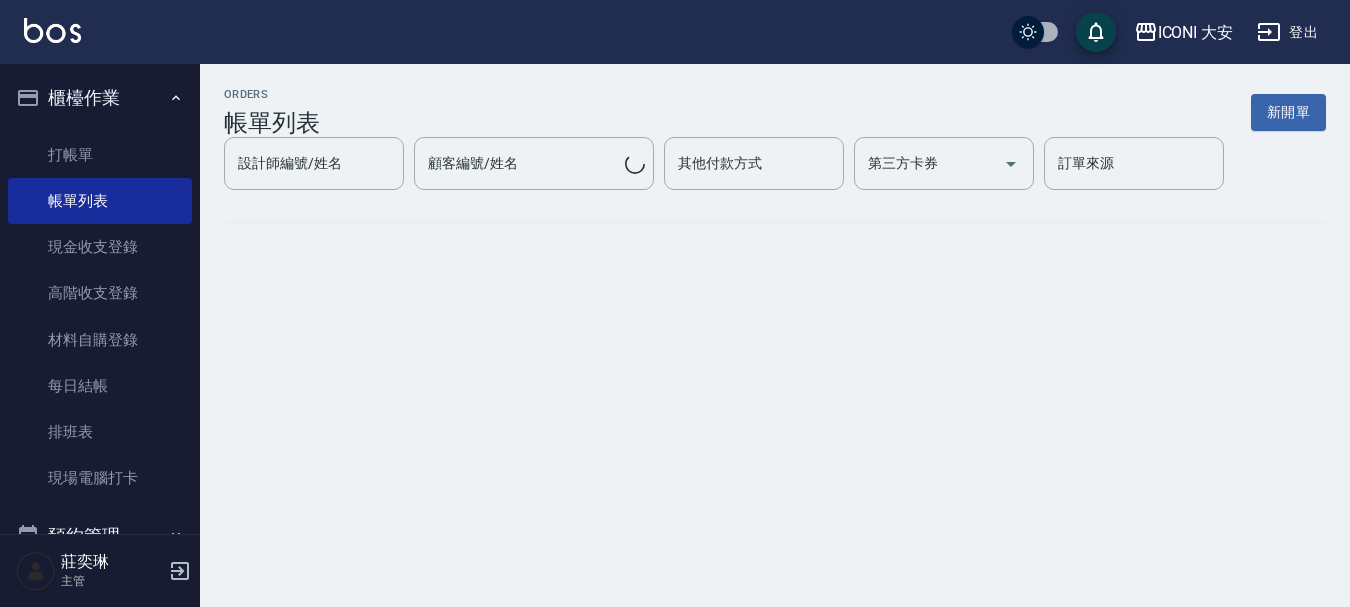 scroll, scrollTop: 0, scrollLeft: 0, axis: both 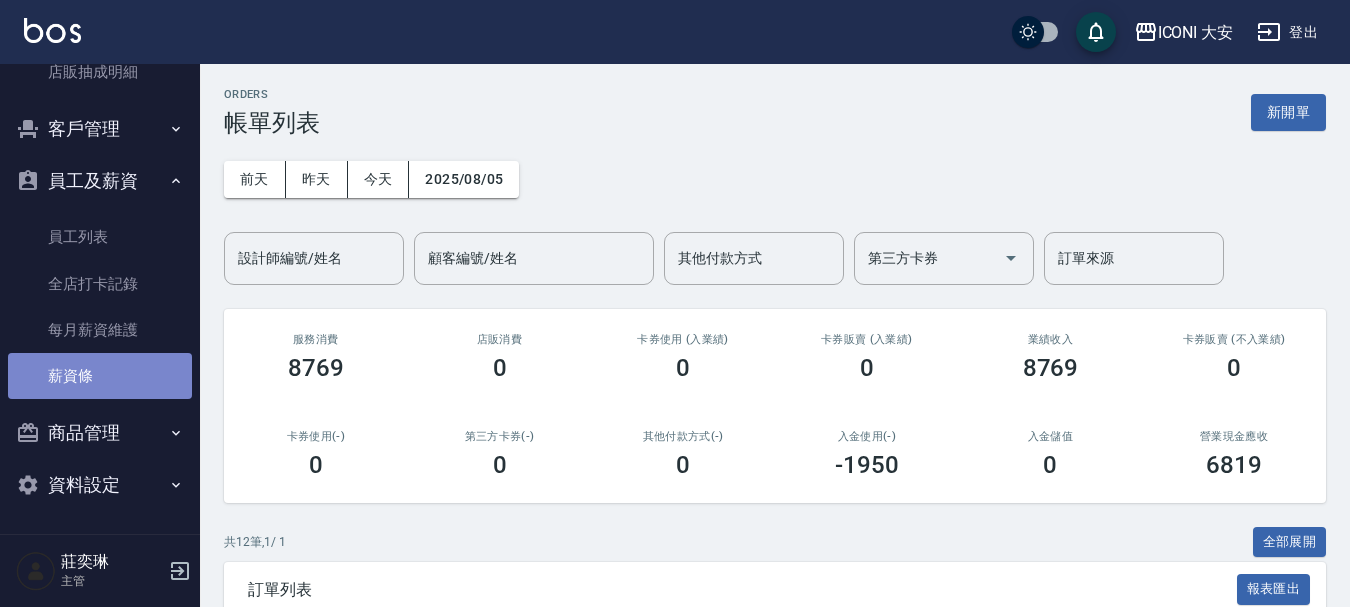 click on "薪資條" at bounding box center (100, 376) 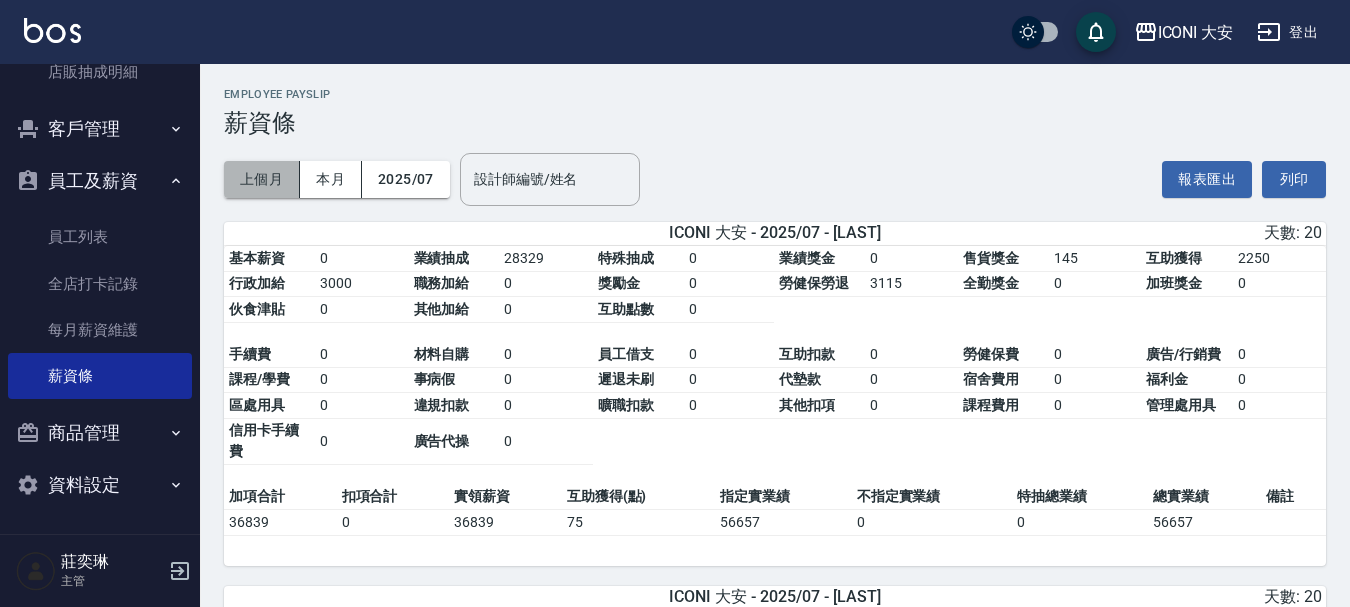 click on "上個月" at bounding box center [262, 179] 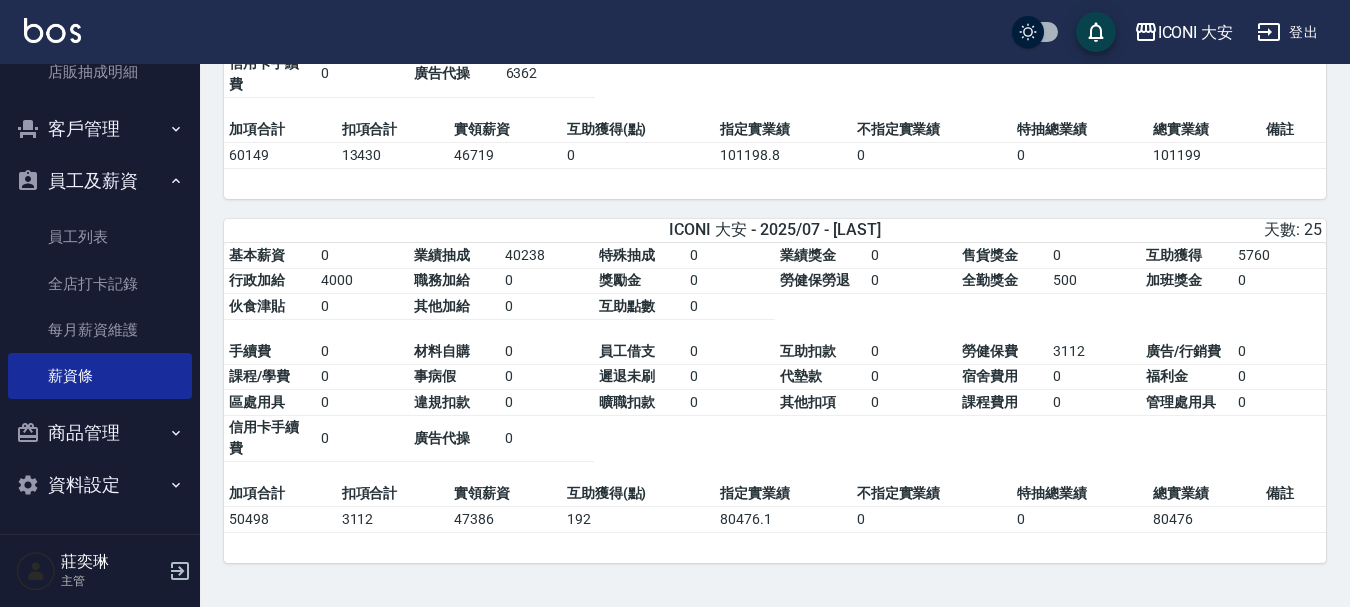 scroll, scrollTop: 2211, scrollLeft: 0, axis: vertical 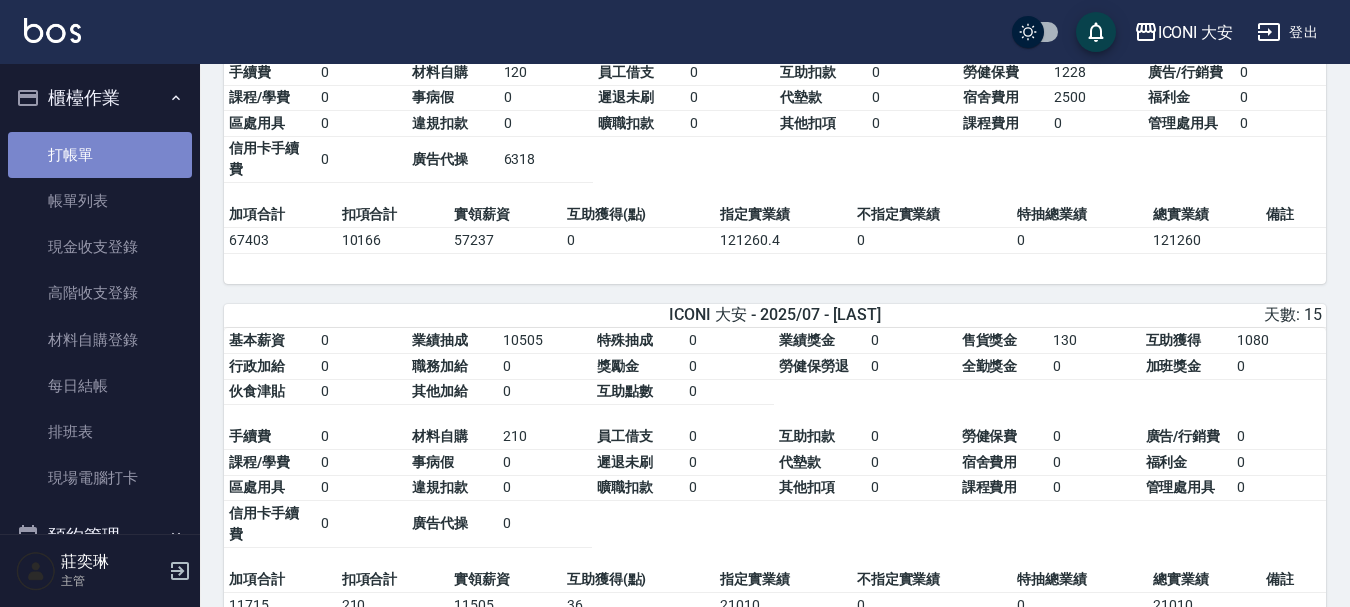 click on "打帳單" at bounding box center [100, 155] 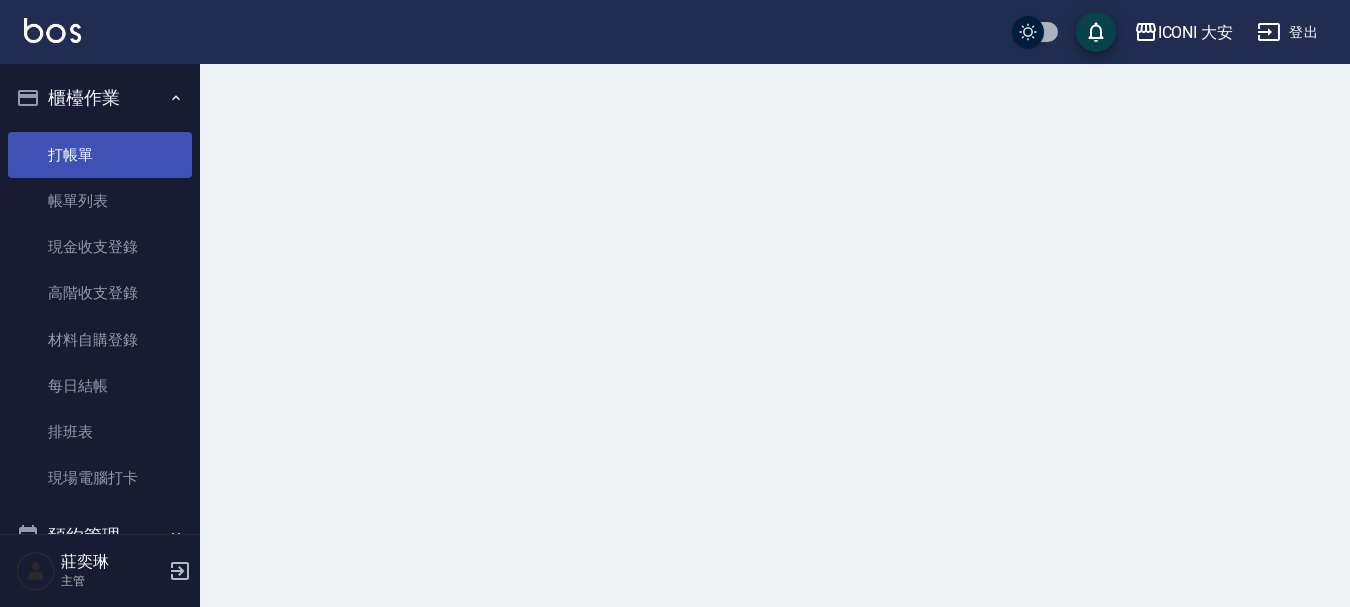 scroll, scrollTop: 0, scrollLeft: 0, axis: both 